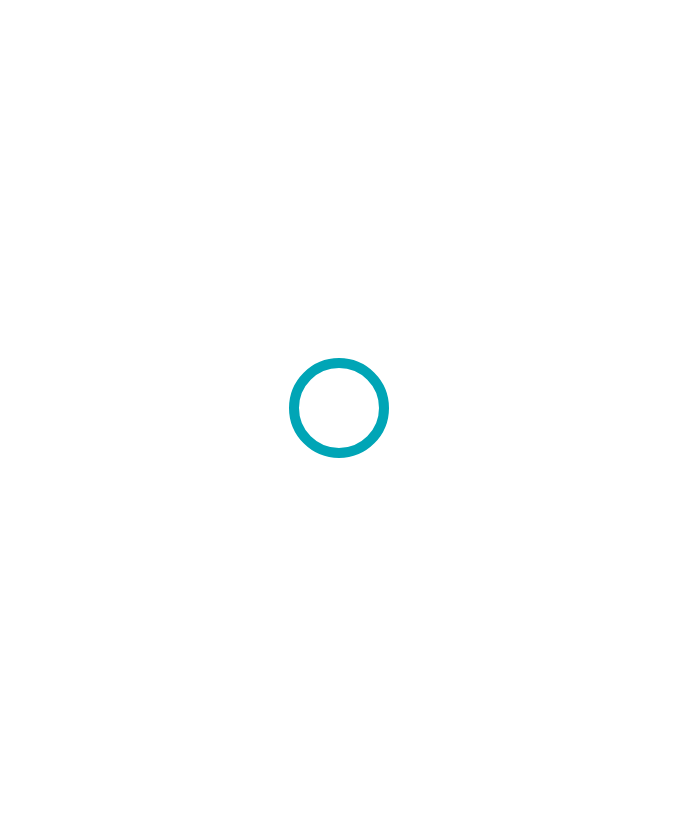 scroll, scrollTop: 0, scrollLeft: 0, axis: both 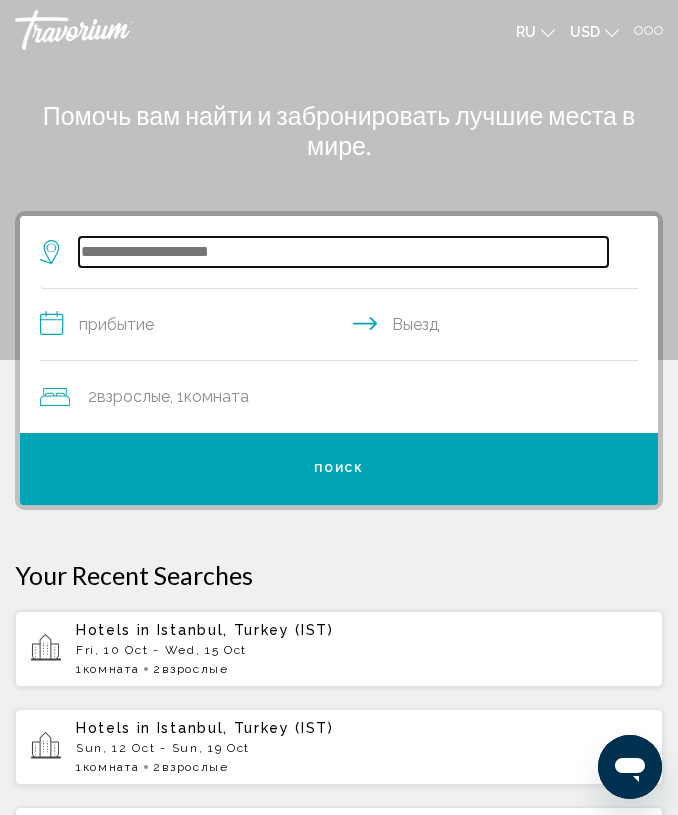 click at bounding box center [343, 252] 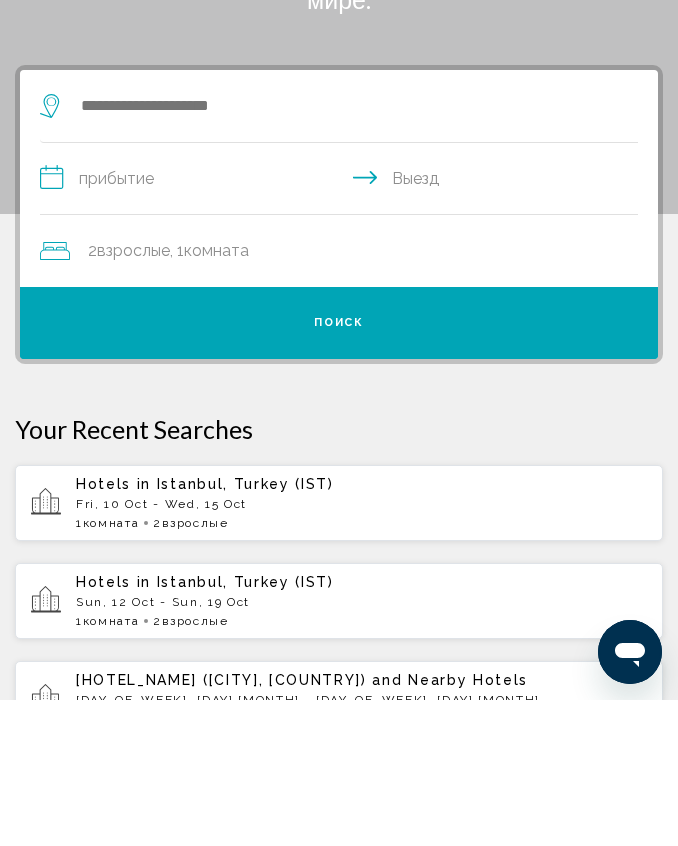 click at bounding box center [339, 180] 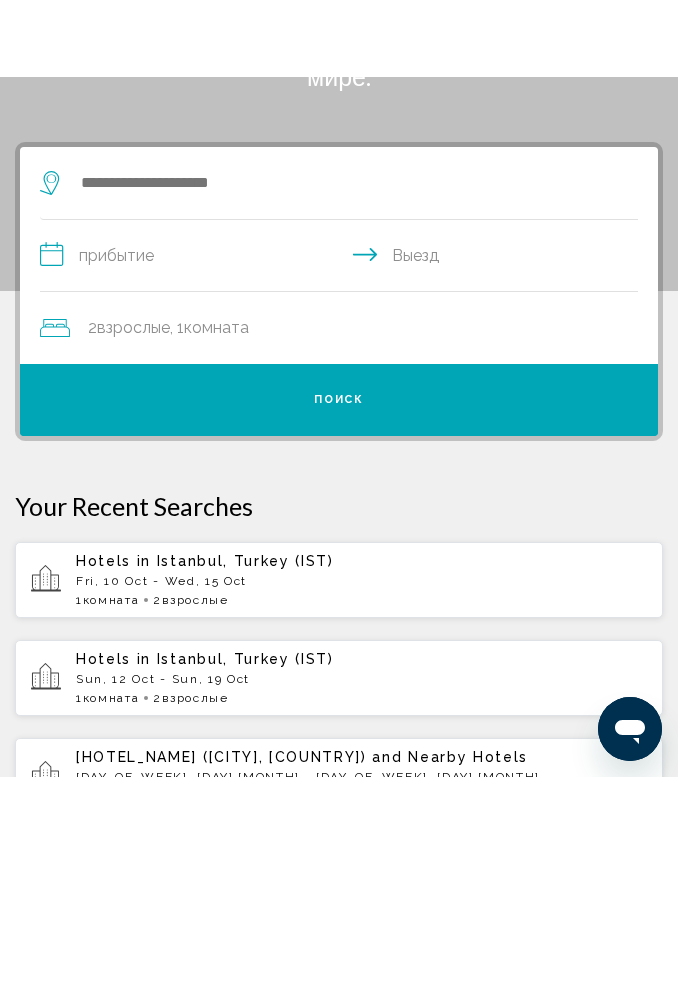 scroll, scrollTop: 146, scrollLeft: 0, axis: vertical 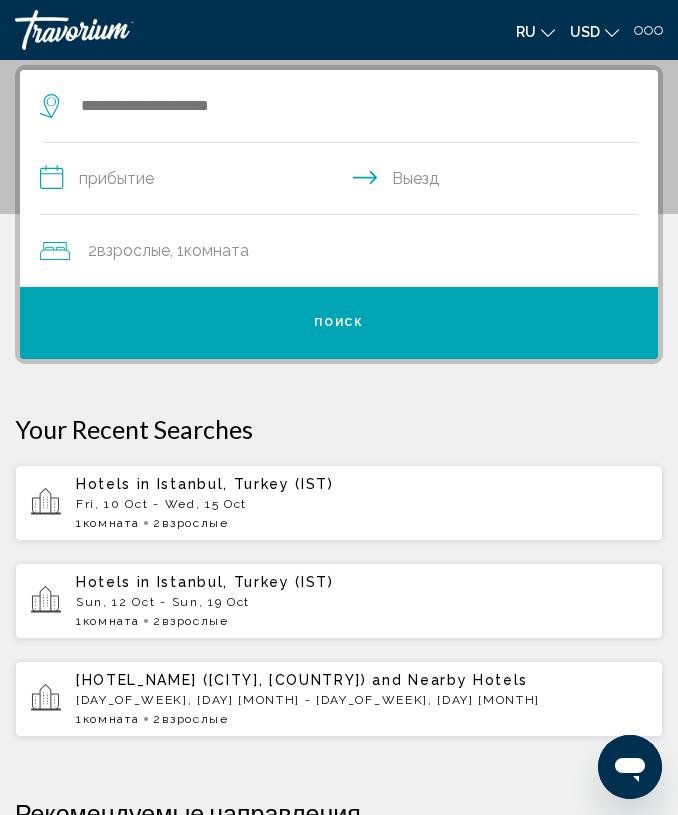 click at bounding box center (343, 106) 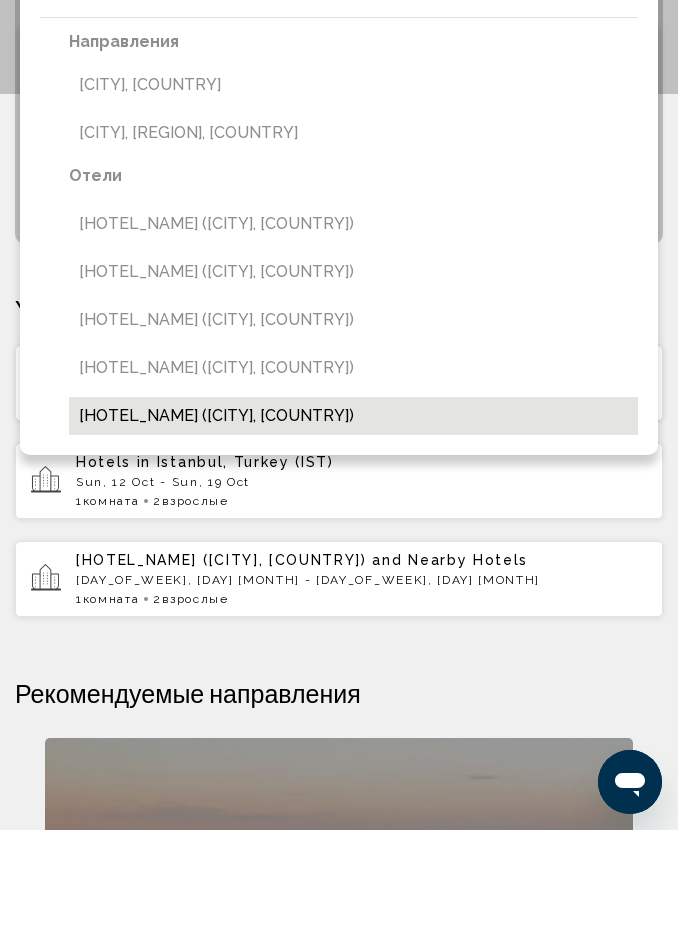 click on "[HOTEL_NAME] ([CITY], [COUNTRY])" at bounding box center (353, 536) 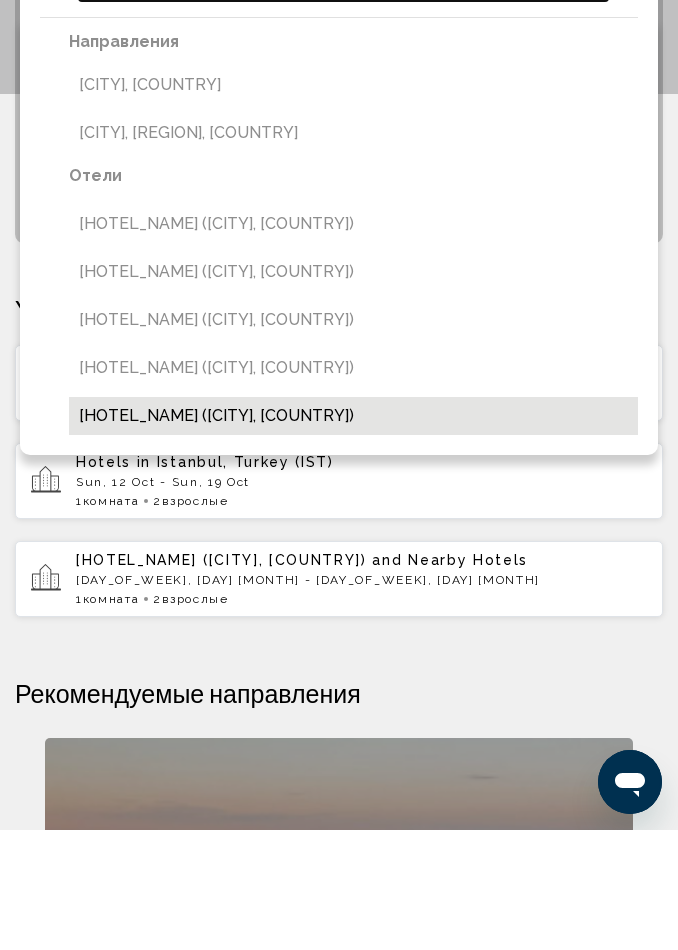 type on "**********" 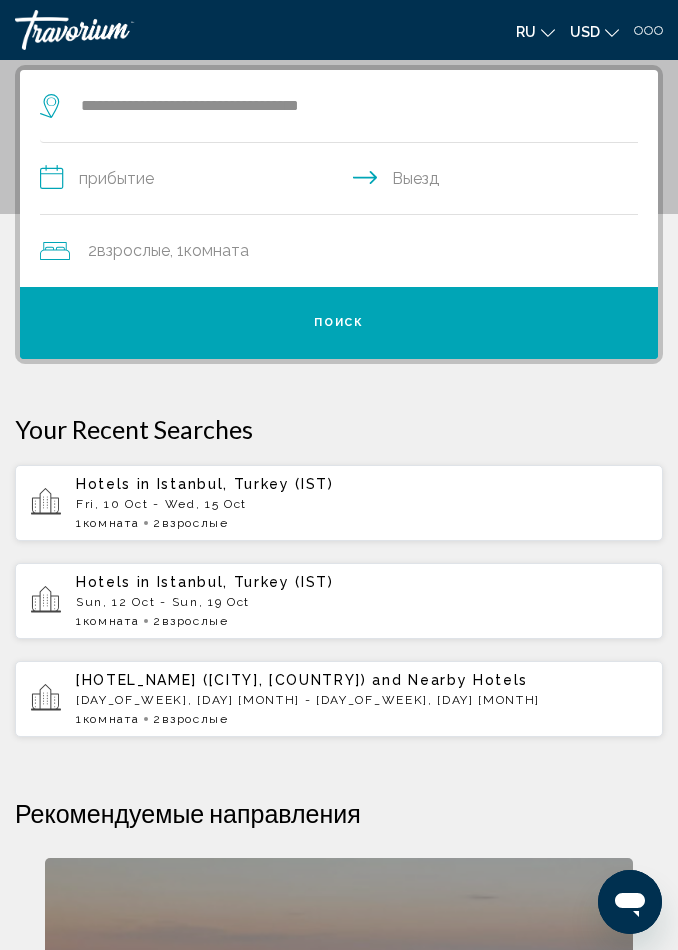 click on "**********" at bounding box center [343, 181] 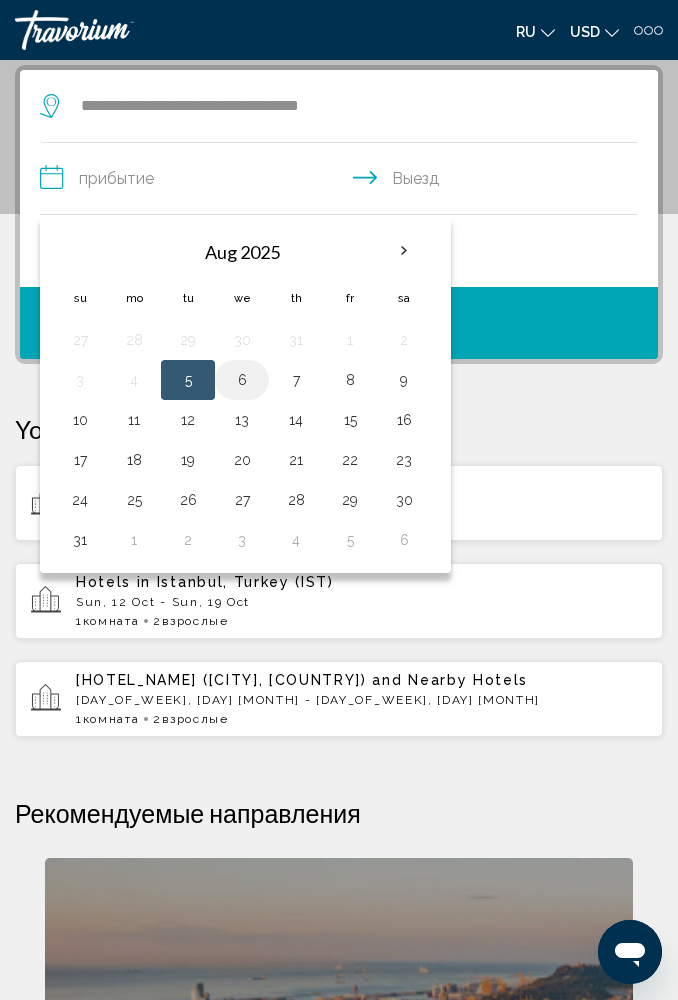 click on "6" at bounding box center [242, 380] 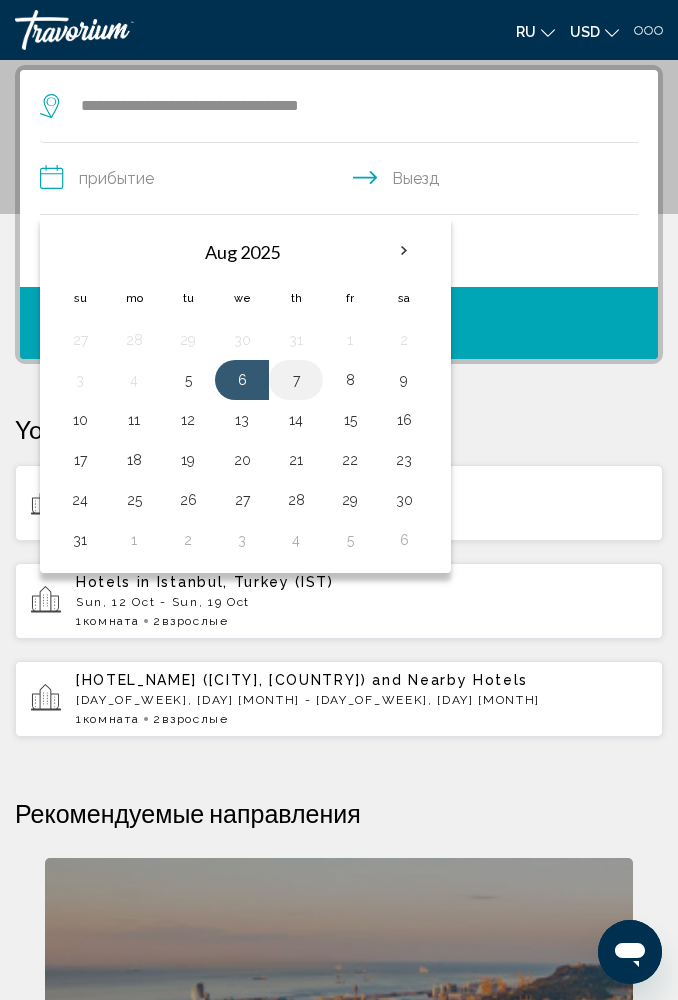 click on "7" at bounding box center (296, 380) 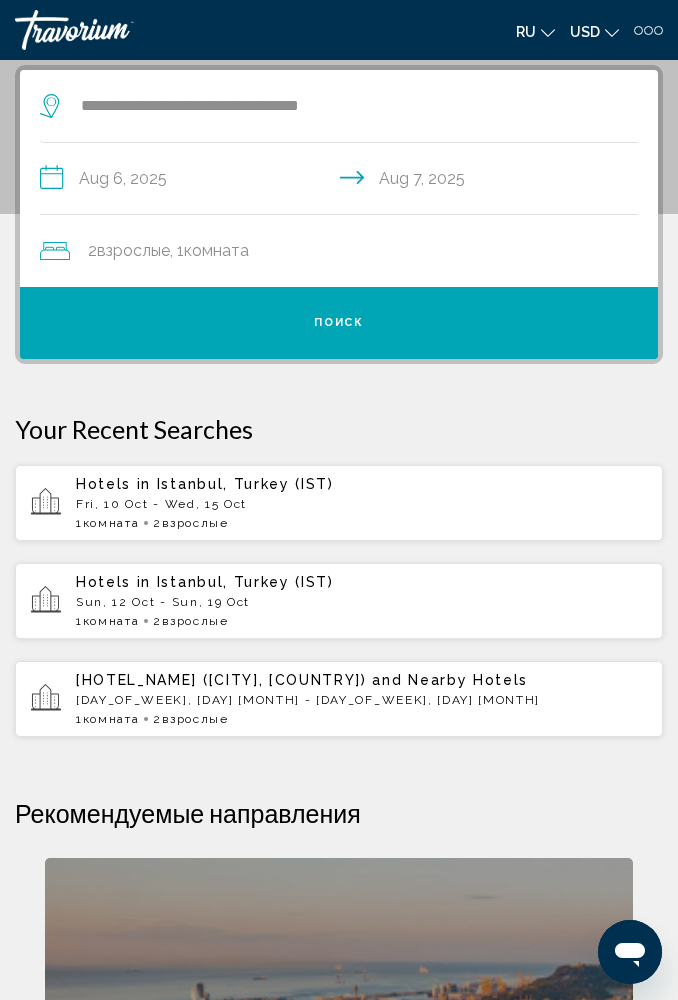 click on "Поиск" at bounding box center (339, 323) 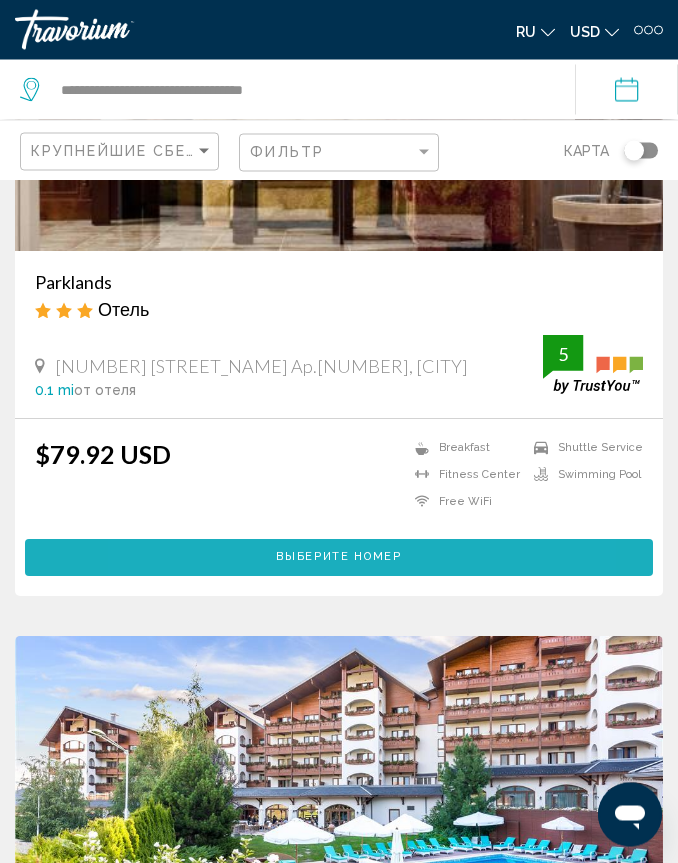 scroll, scrollTop: 311, scrollLeft: 0, axis: vertical 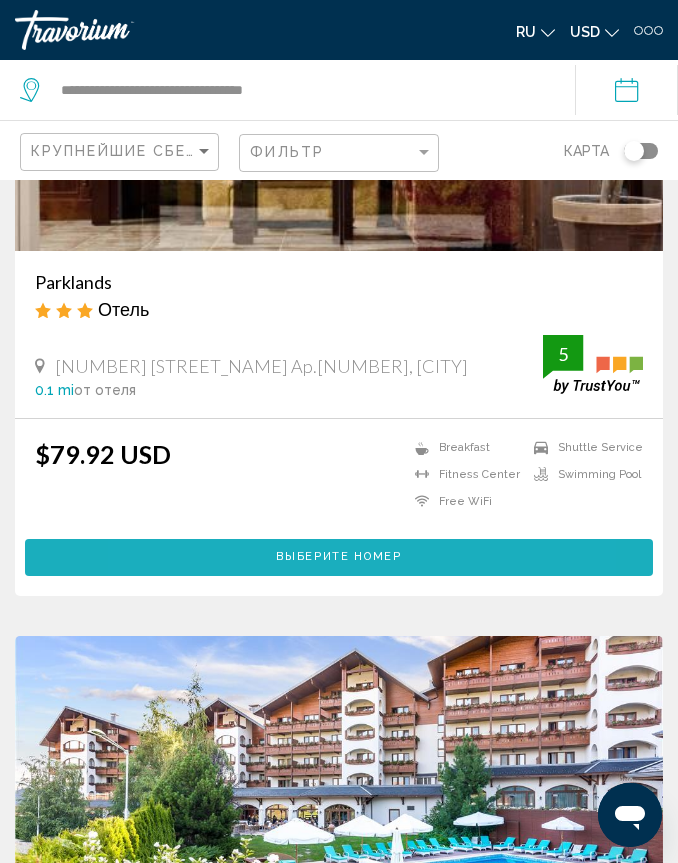 click on "Выберите номер" at bounding box center [339, 557] 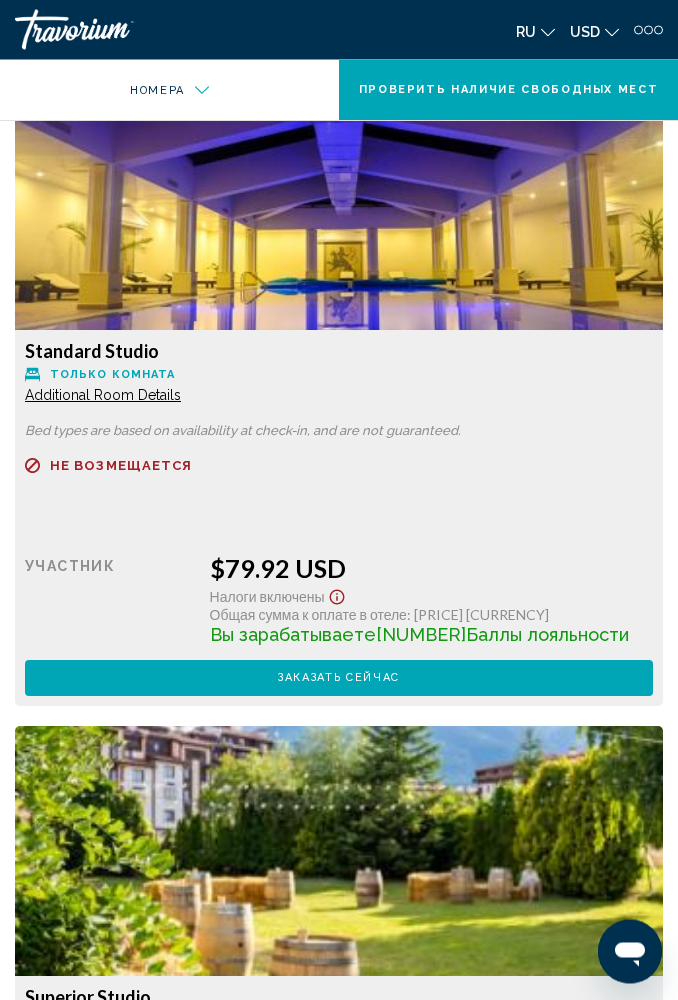 scroll, scrollTop: 2393, scrollLeft: 0, axis: vertical 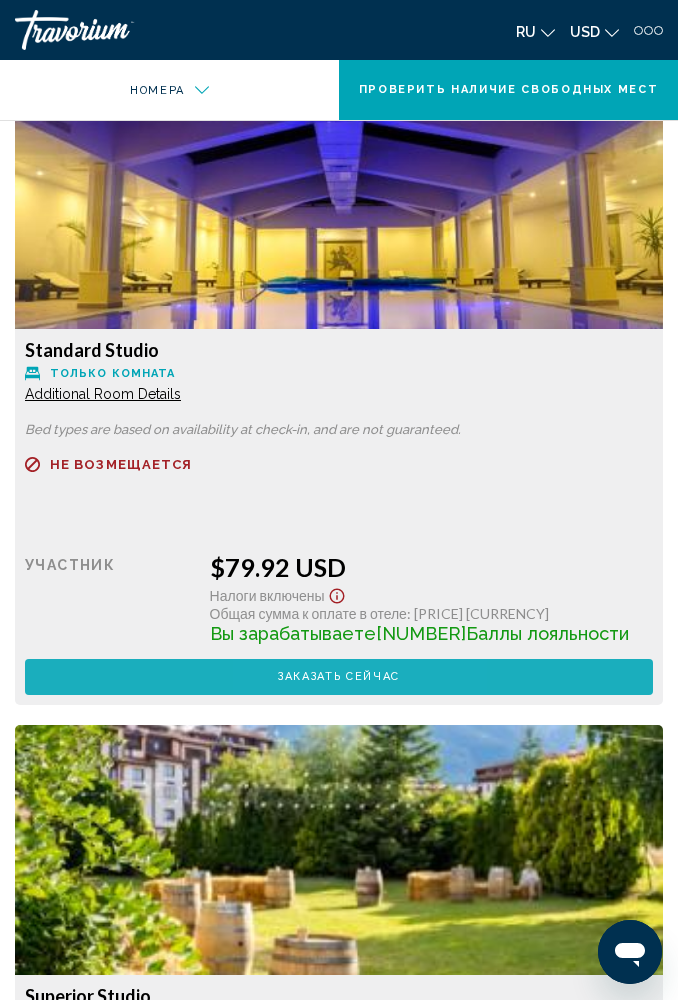 click on "Заказать сейчас" at bounding box center (339, 676) 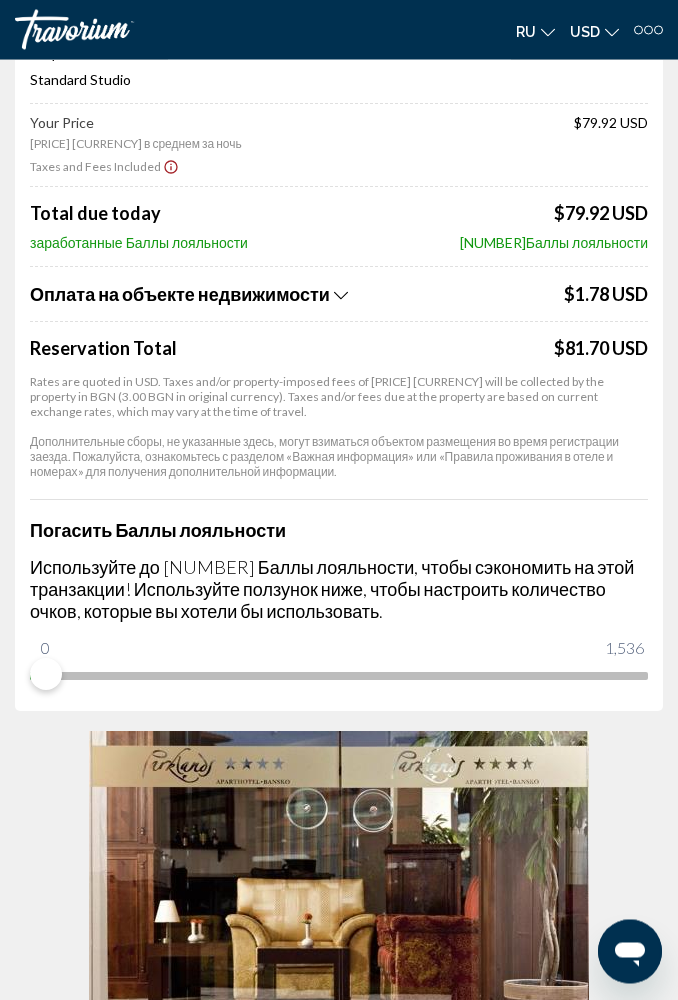 scroll, scrollTop: 239, scrollLeft: 0, axis: vertical 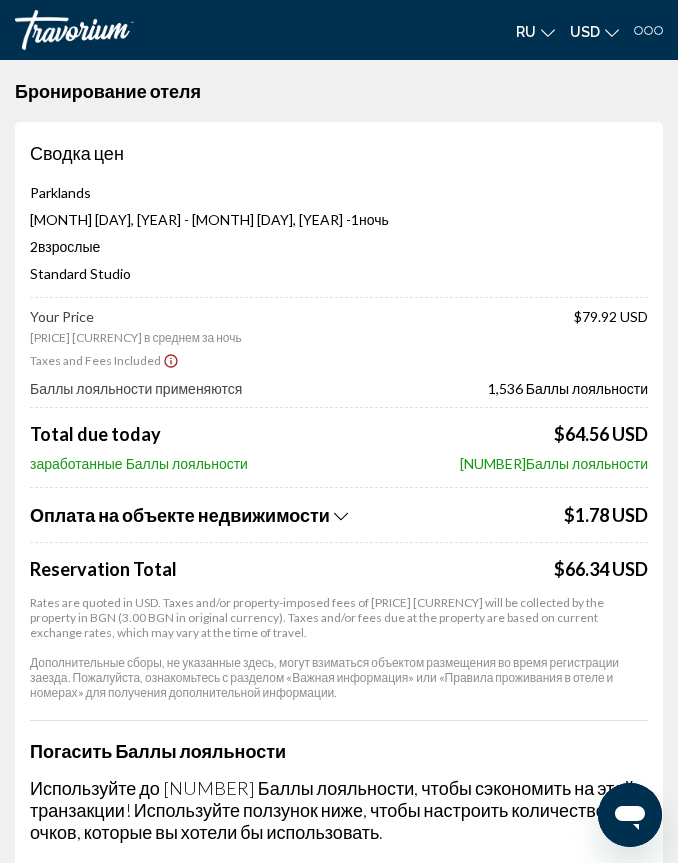 click on "USD
USD ($) MXN (Mex$) CAD (Can$) GBP (£) EUR (€) AUD (A$) NZD (NZ$) CNY (CN¥) VB Авторизоваться" at bounding box center (339, 30) 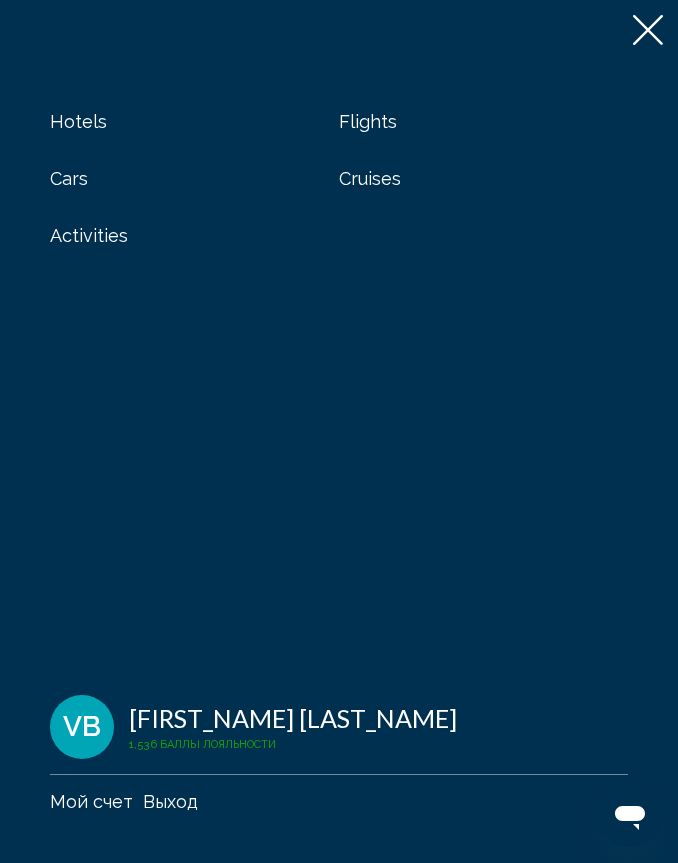 click on "Activities" at bounding box center [89, 235] 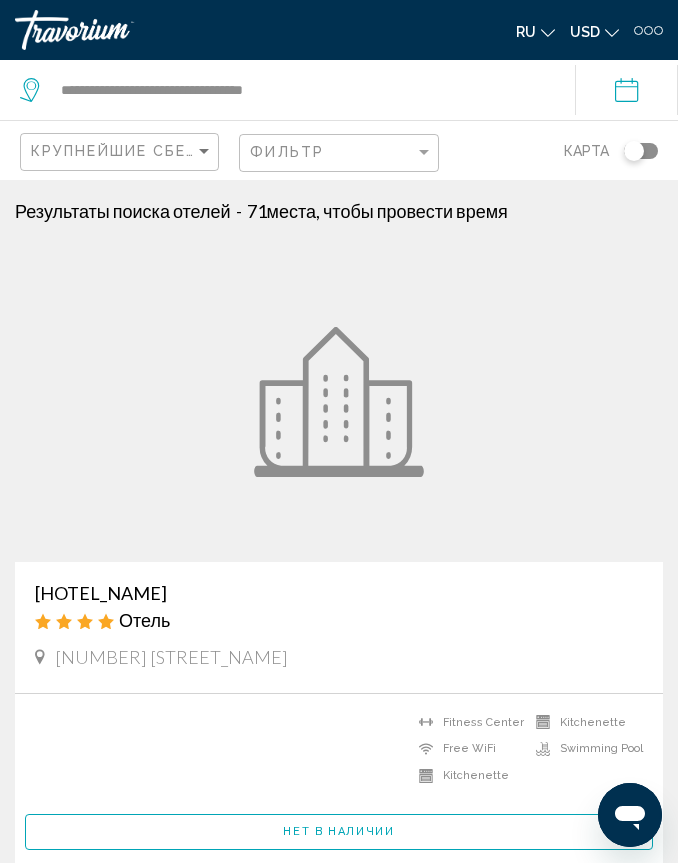 click at bounding box center [115, 30] 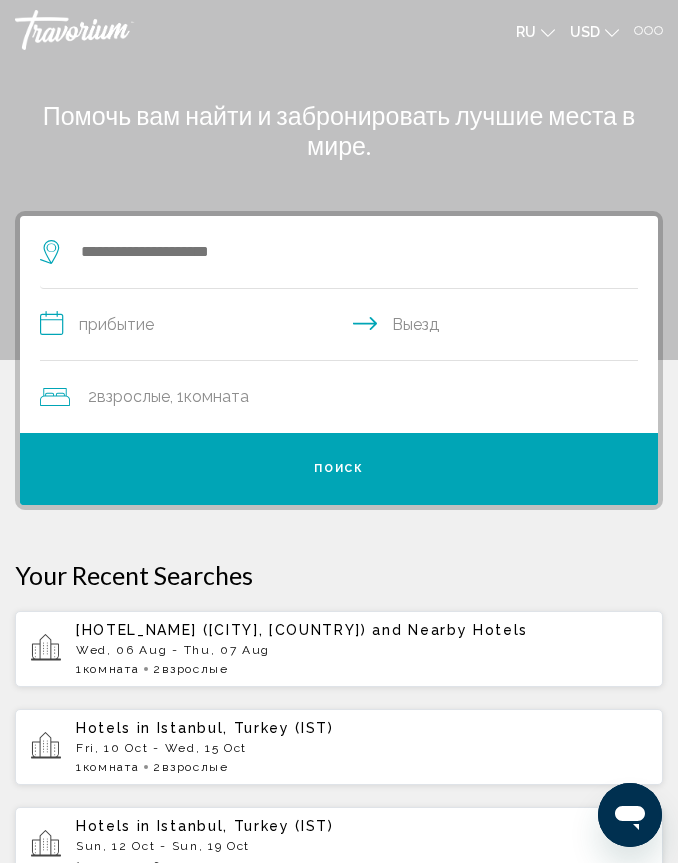 click at bounding box center [115, 30] 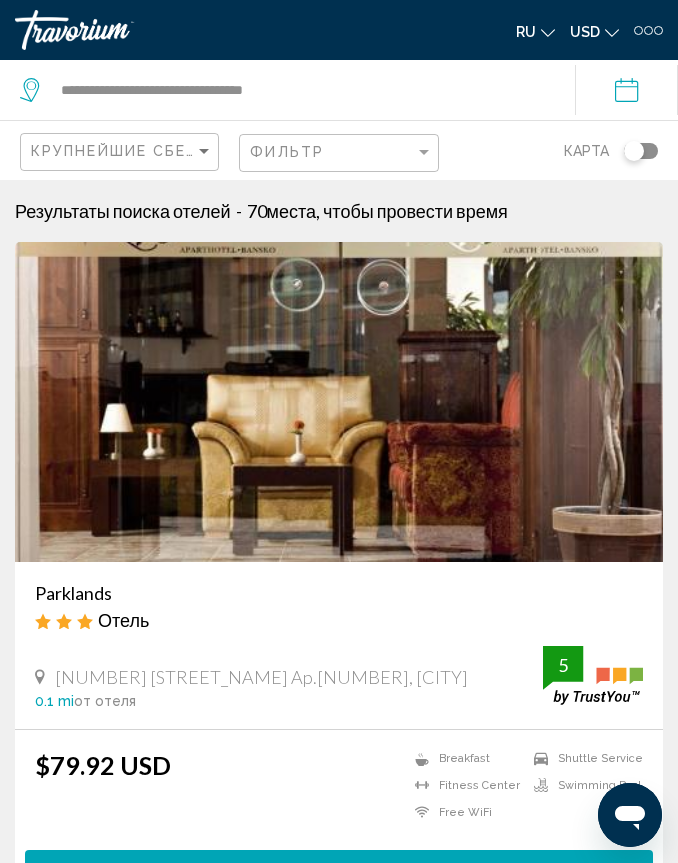 click at bounding box center (115, 30) 